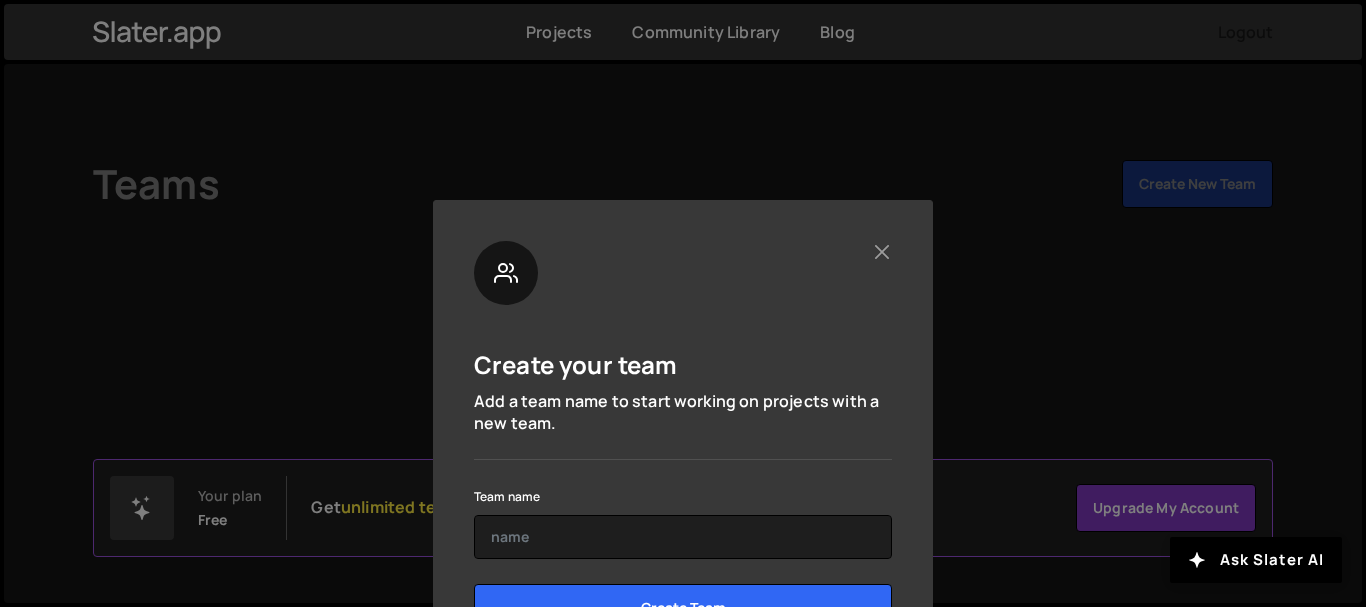 scroll, scrollTop: 0, scrollLeft: 0, axis: both 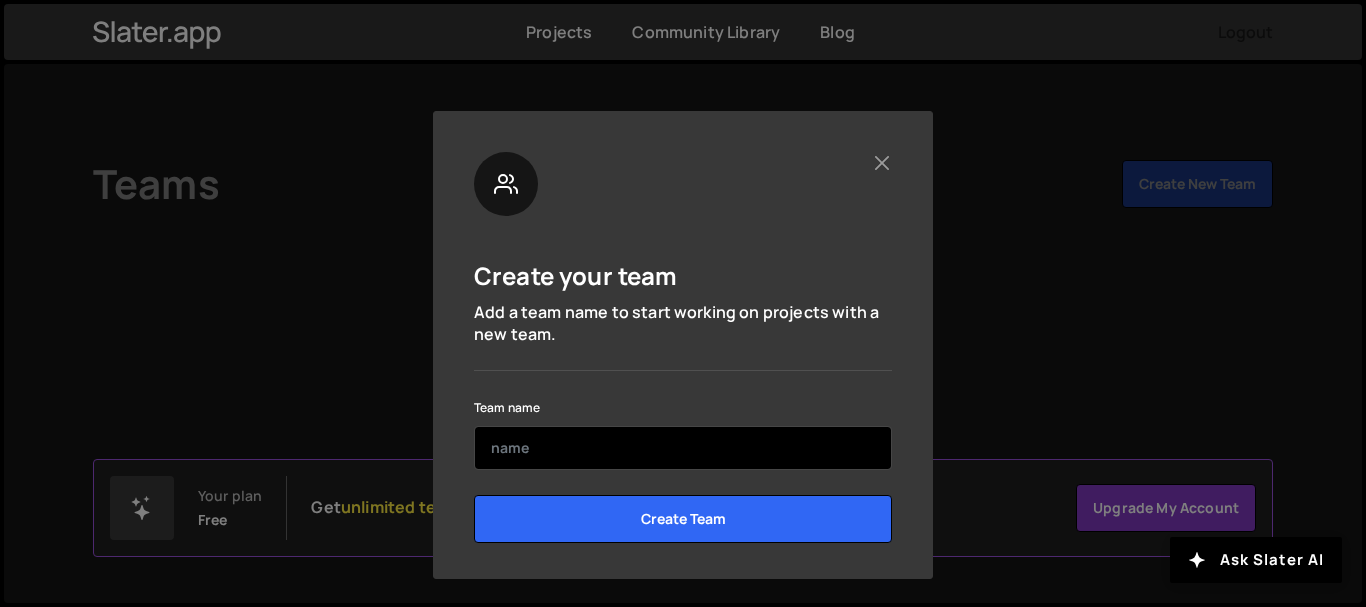 click at bounding box center (683, 448) 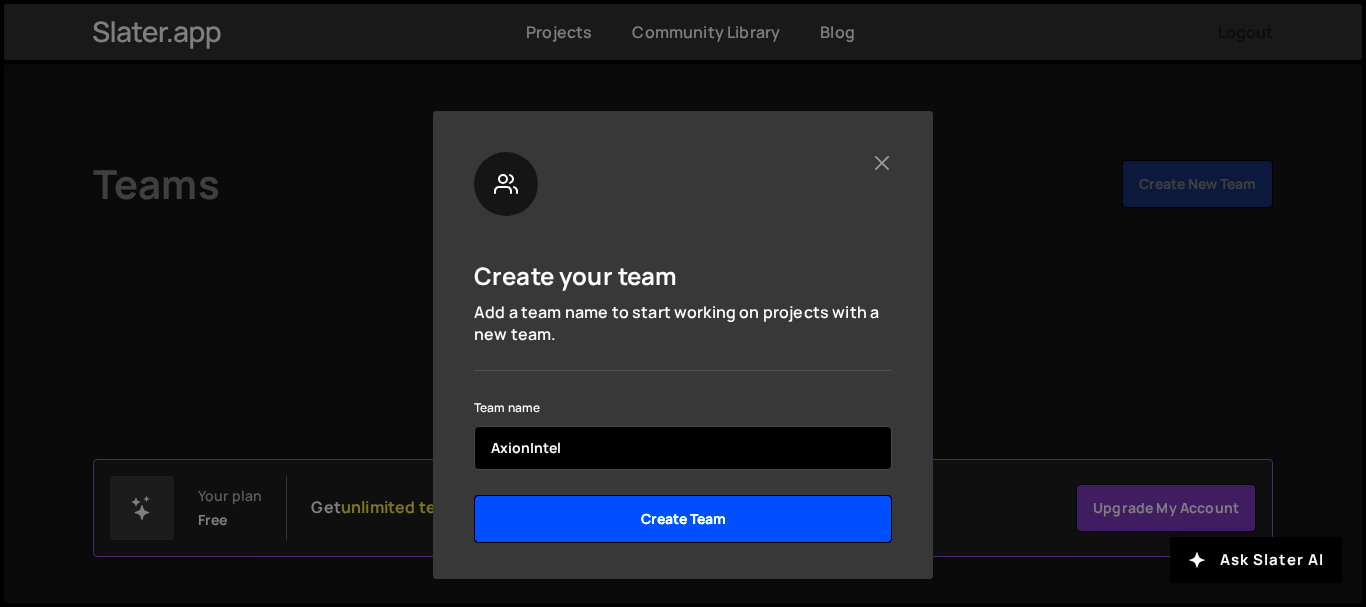 type on "AxionIntel" 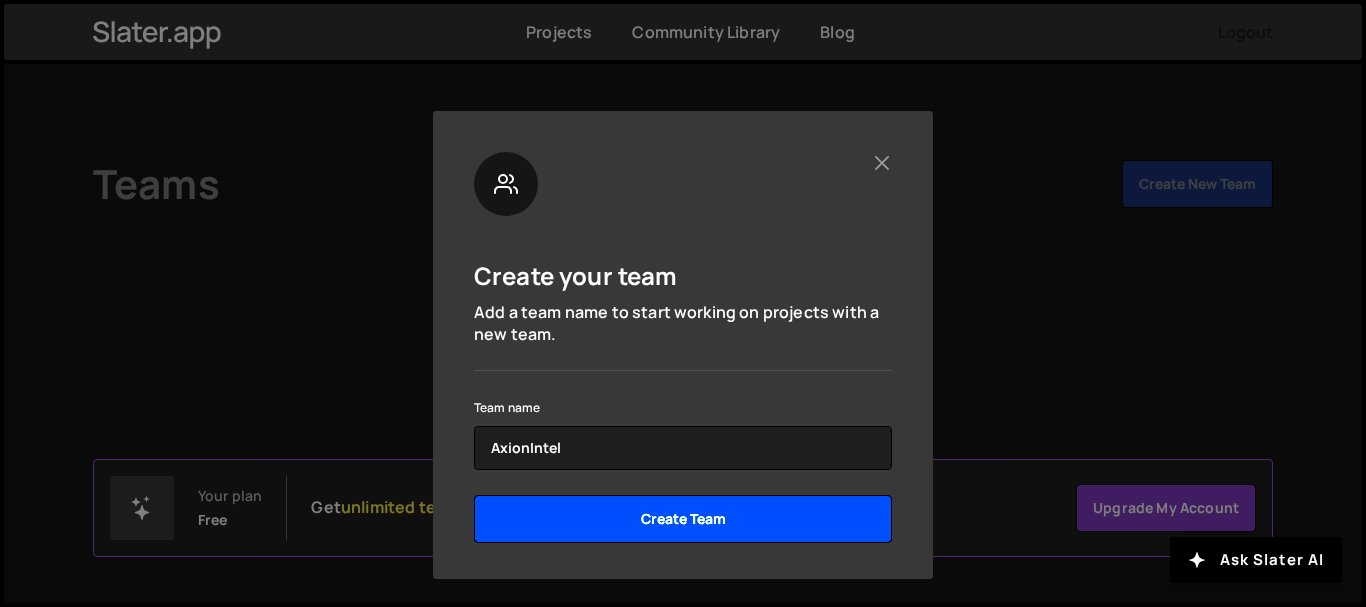 click on "Create Team" at bounding box center [683, 519] 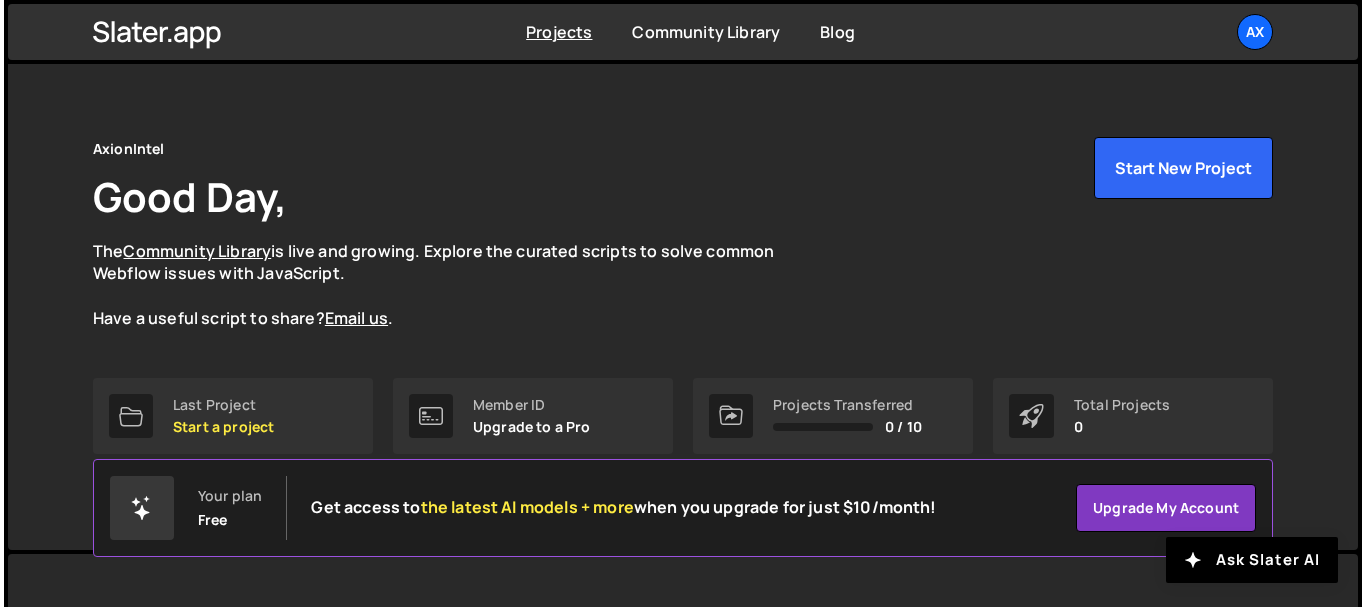 scroll, scrollTop: 0, scrollLeft: 0, axis: both 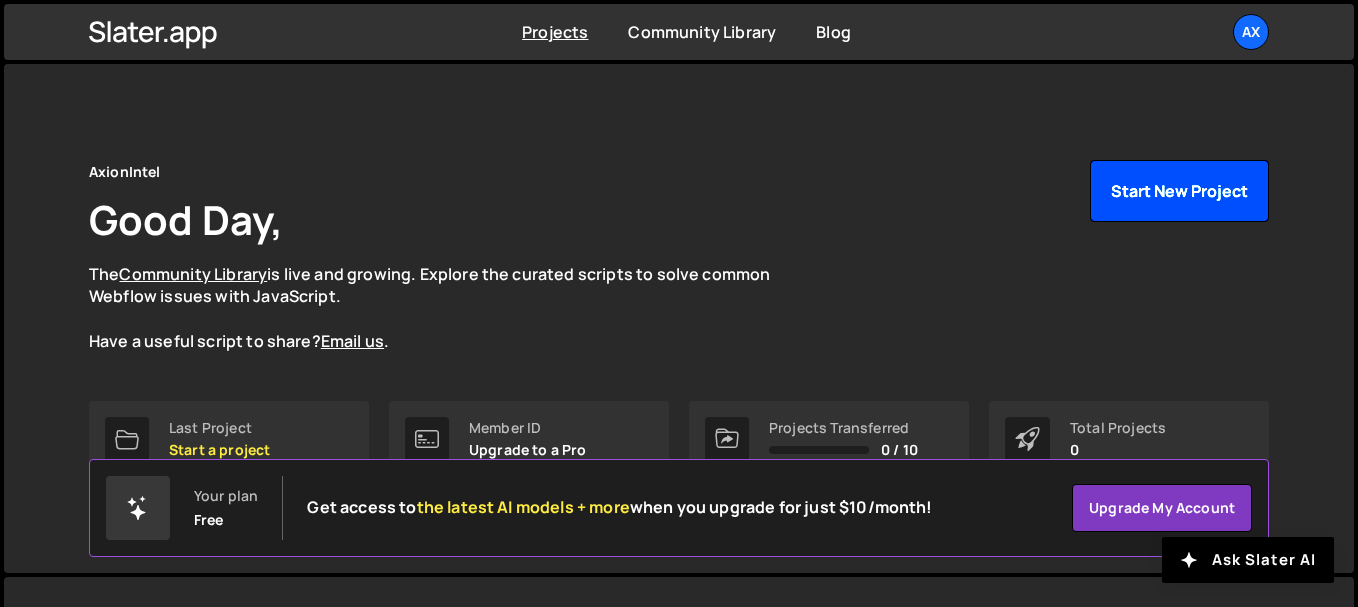 click on "Start New Project" at bounding box center (1179, 191) 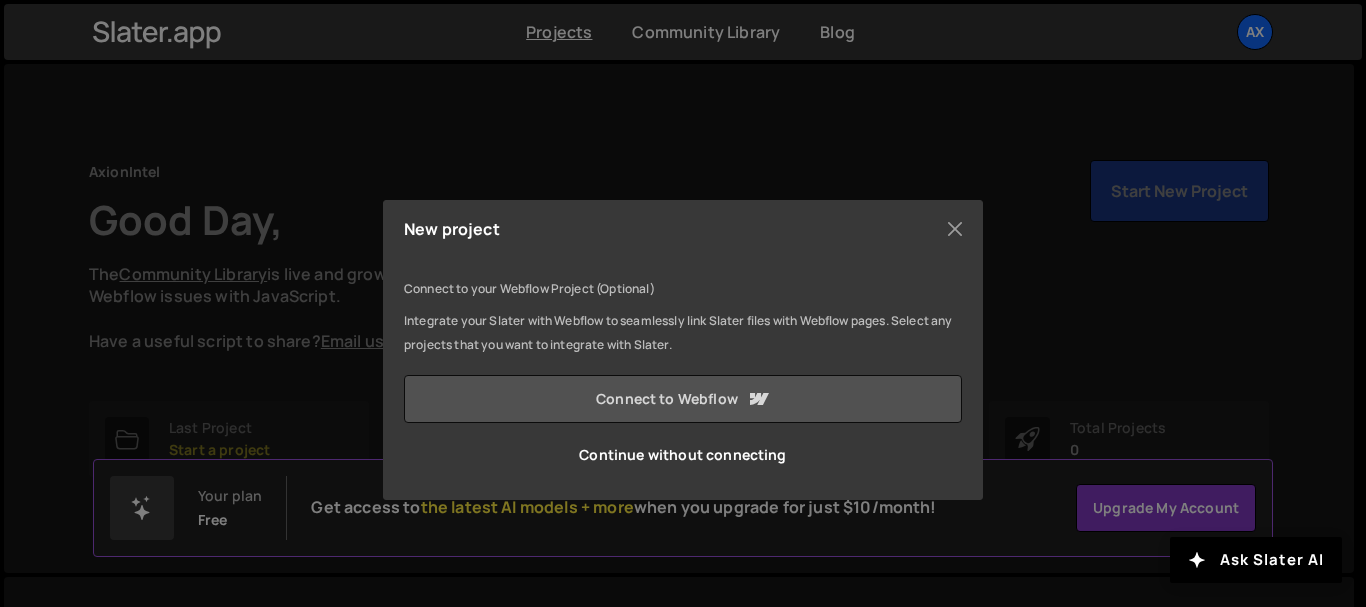 click 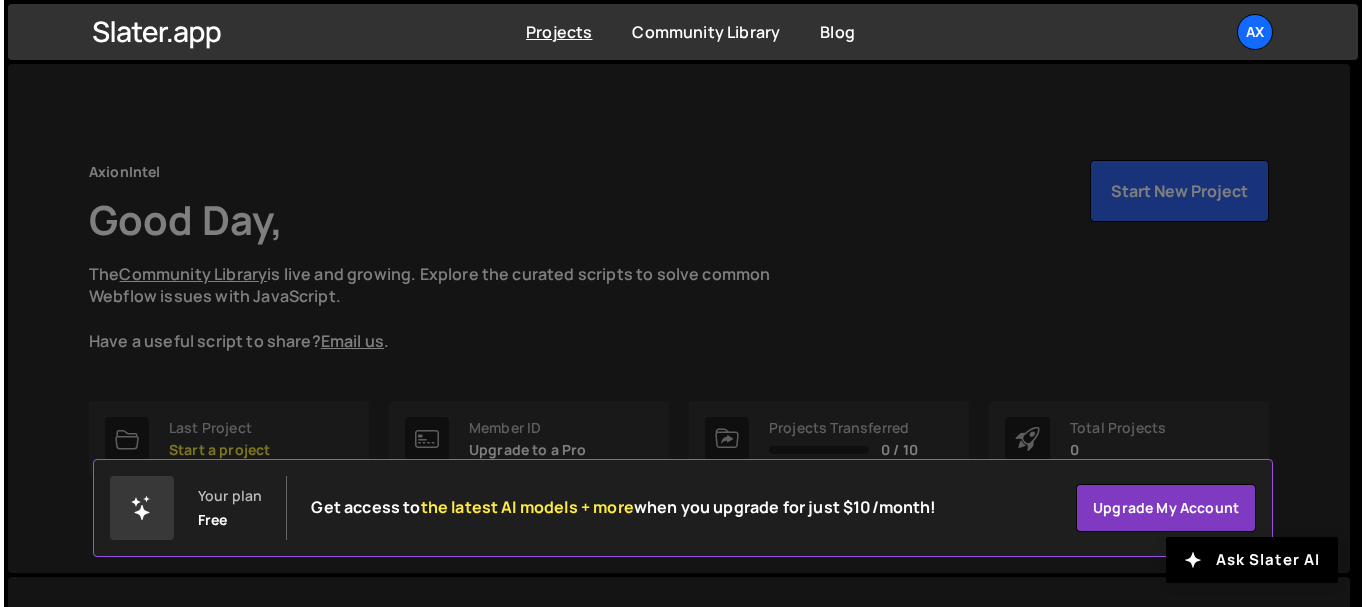 scroll, scrollTop: 0, scrollLeft: 0, axis: both 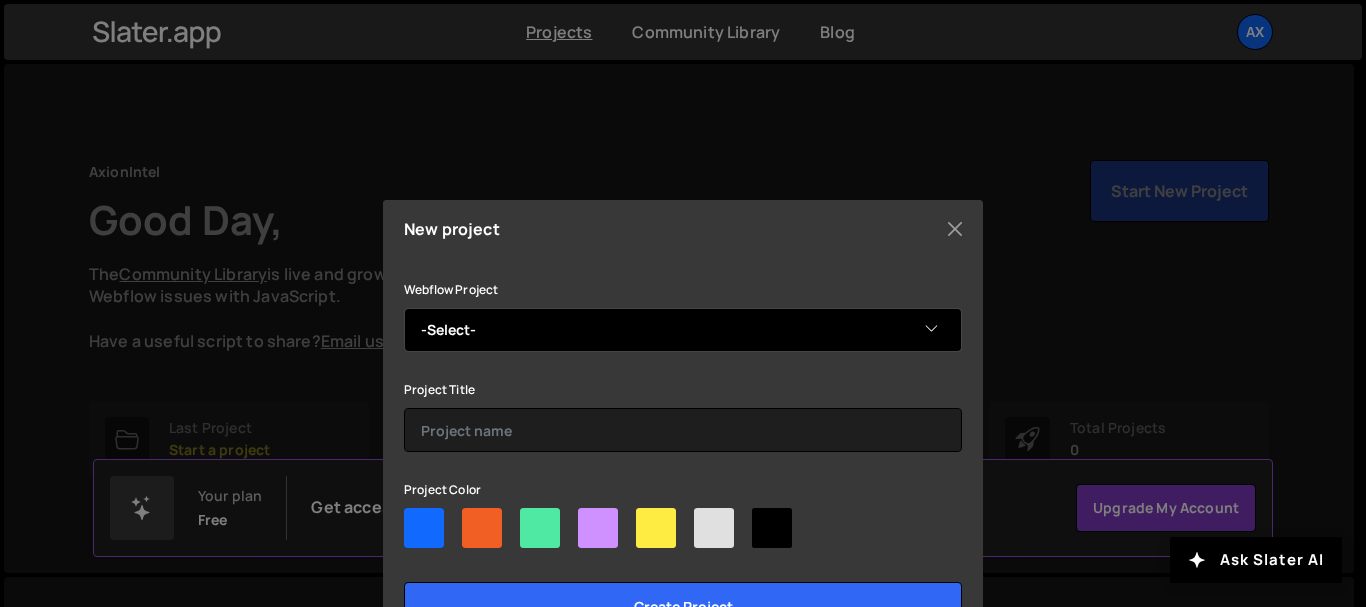 click on "-Select-
[COMPANY]" at bounding box center [683, 330] 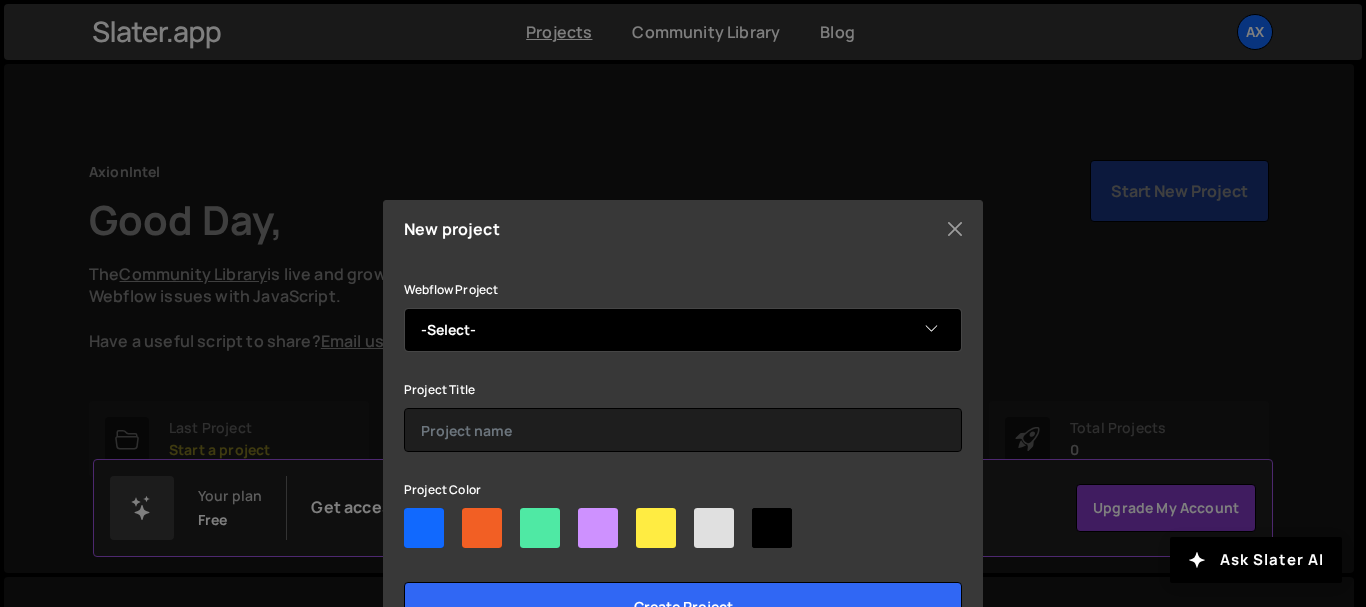 select on "688e430ea430a31053f984d0" 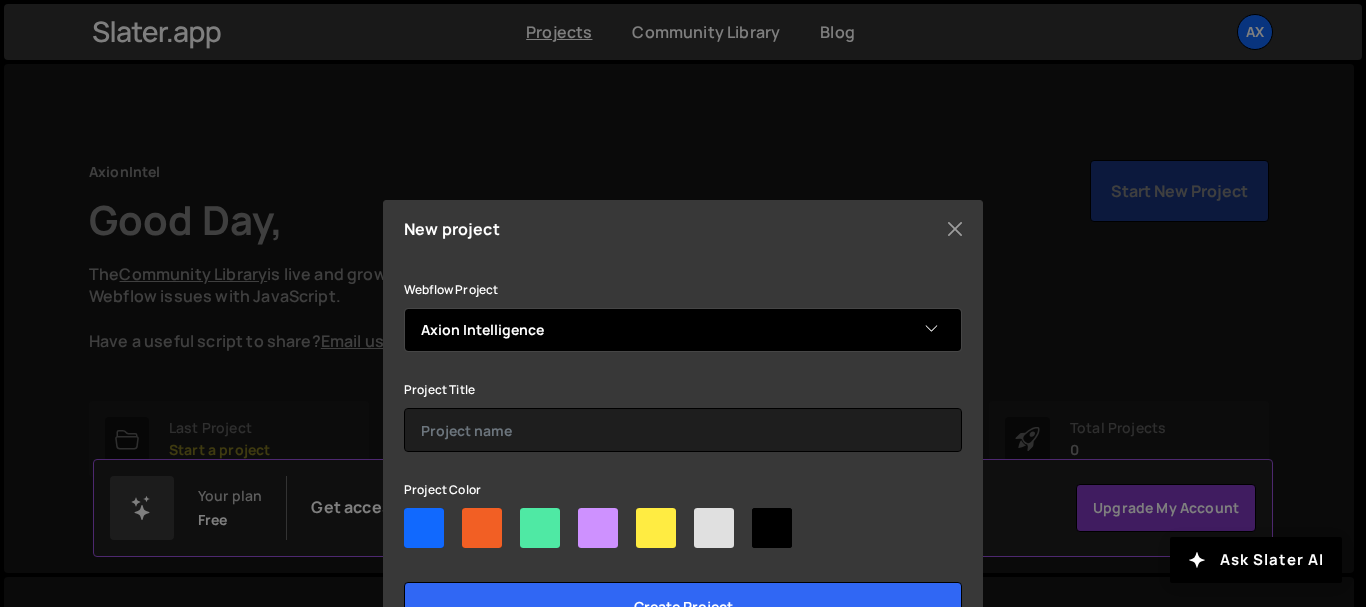 click on "-Select-
[COMPANY]" at bounding box center [683, 330] 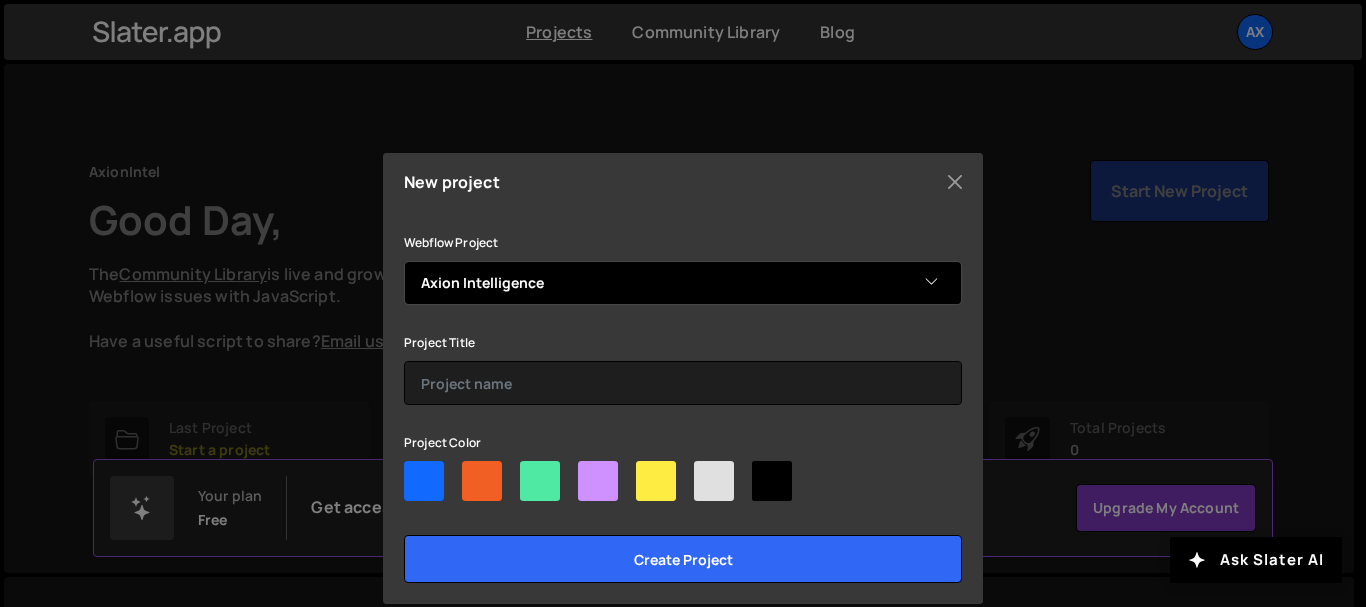 scroll, scrollTop: 72, scrollLeft: 0, axis: vertical 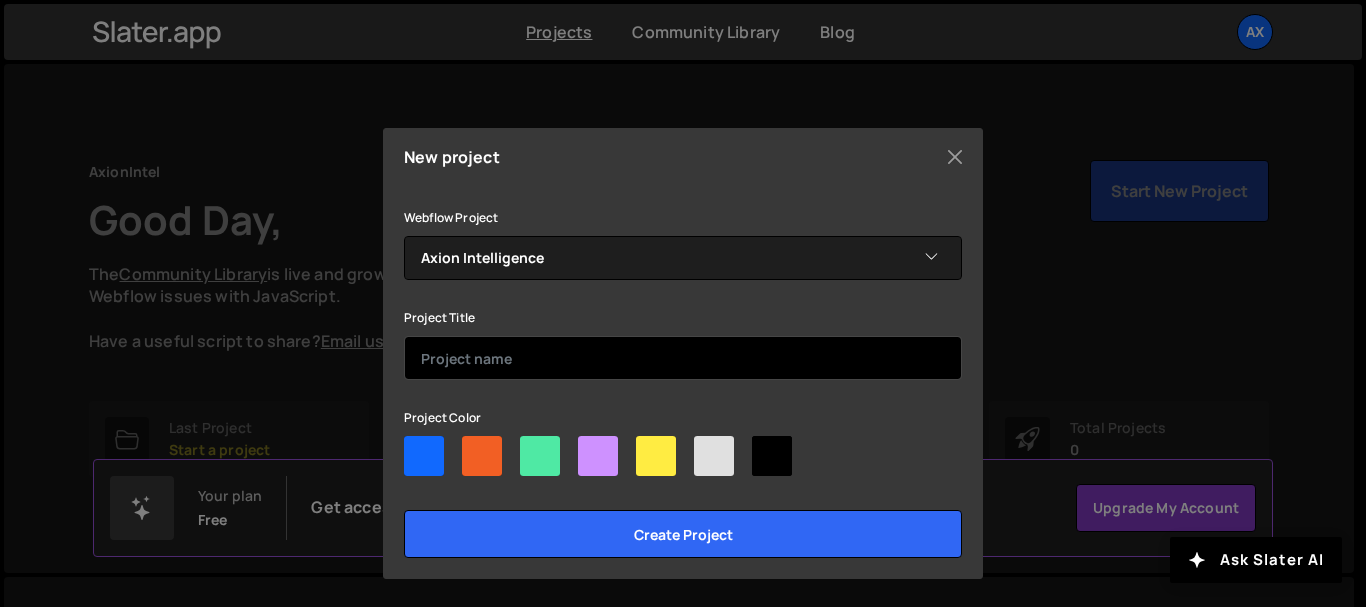 click at bounding box center [683, 358] 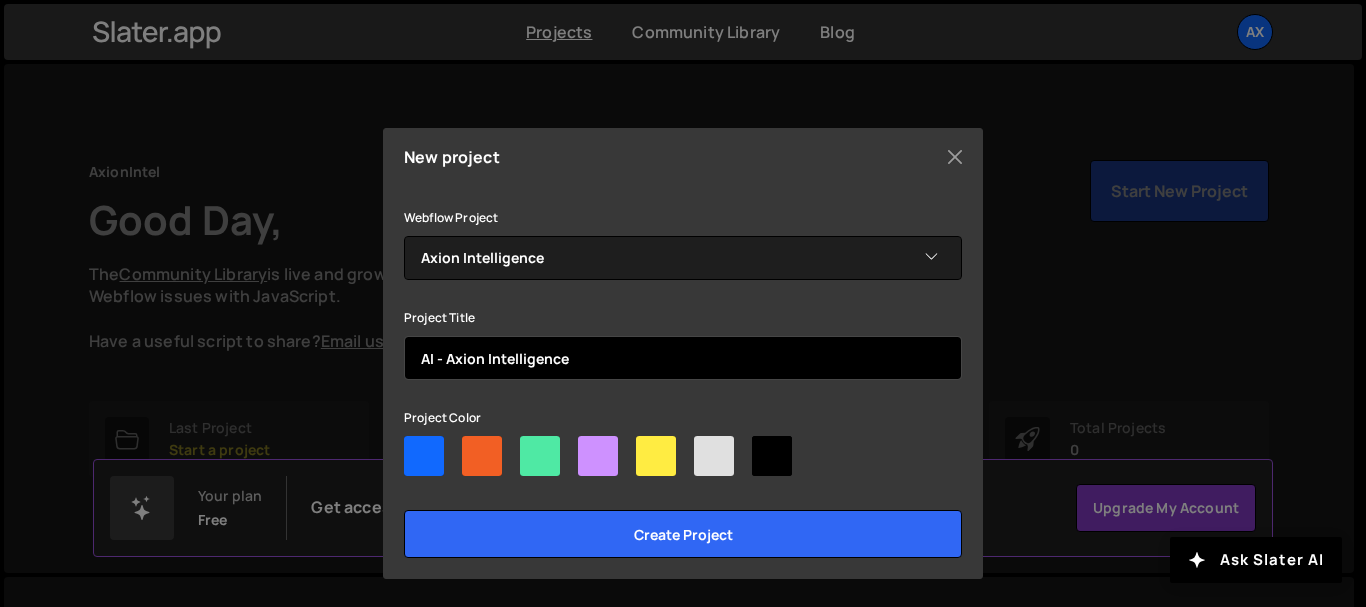 type on "AI - Axion Intelligence" 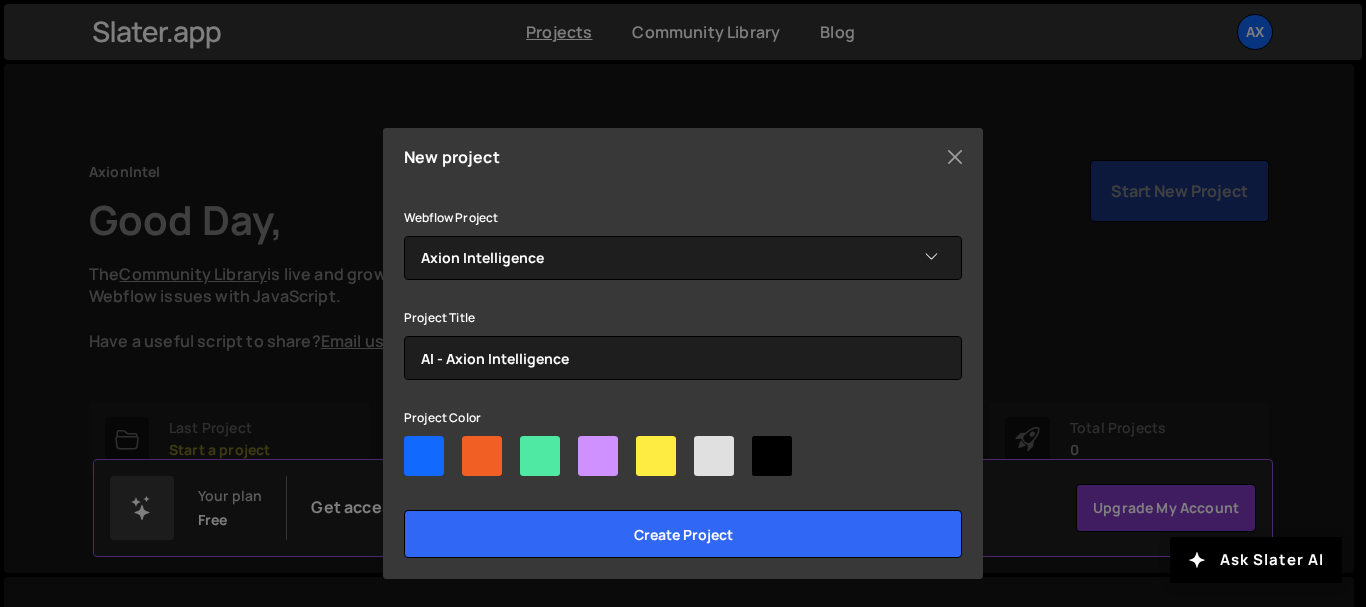 click at bounding box center (482, 456) 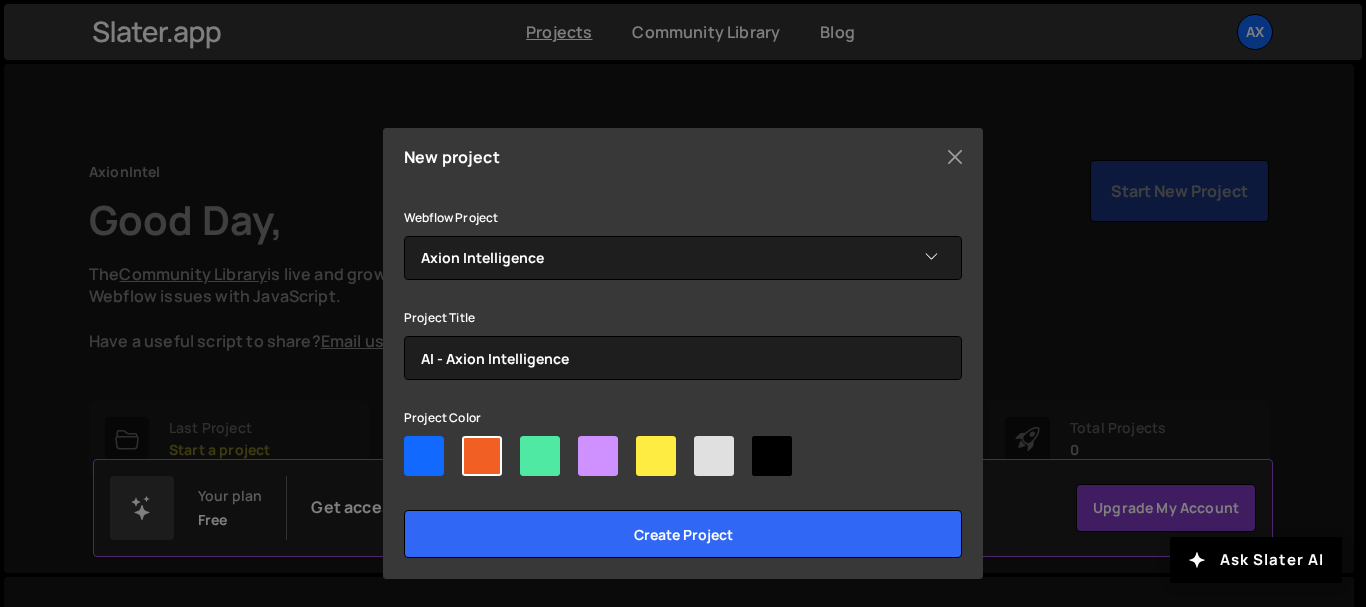 click at bounding box center (598, 456) 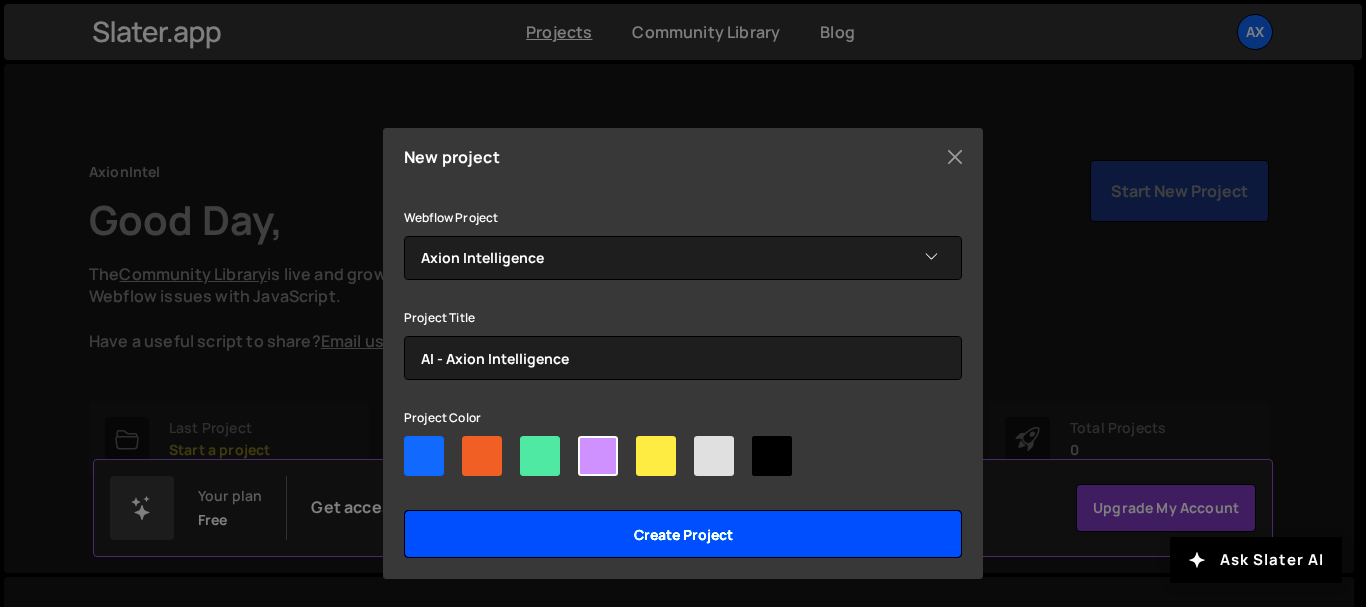 click on "Create project" at bounding box center (683, 534) 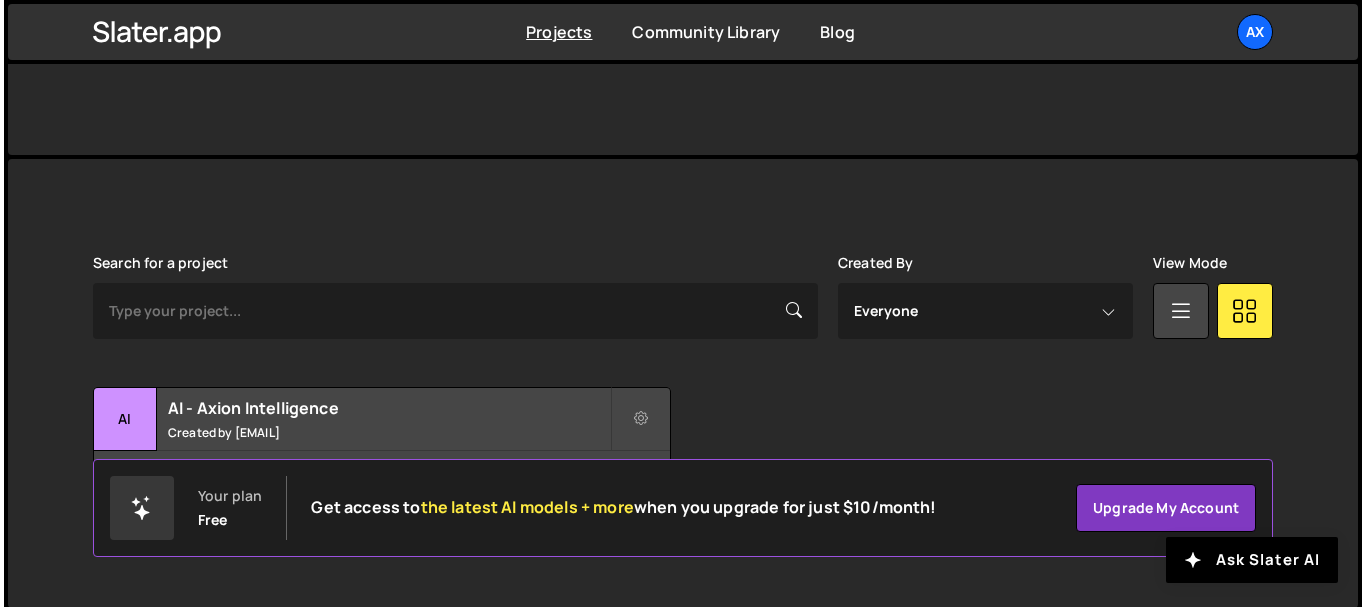 scroll, scrollTop: 423, scrollLeft: 0, axis: vertical 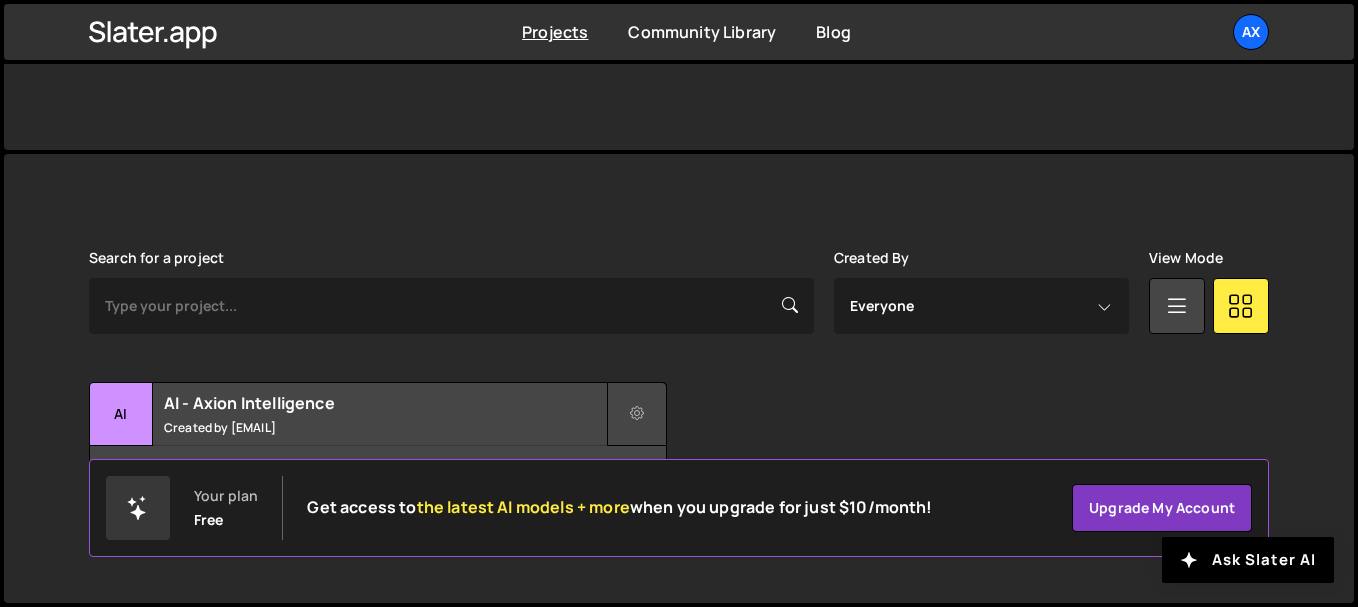 click at bounding box center (637, 414) 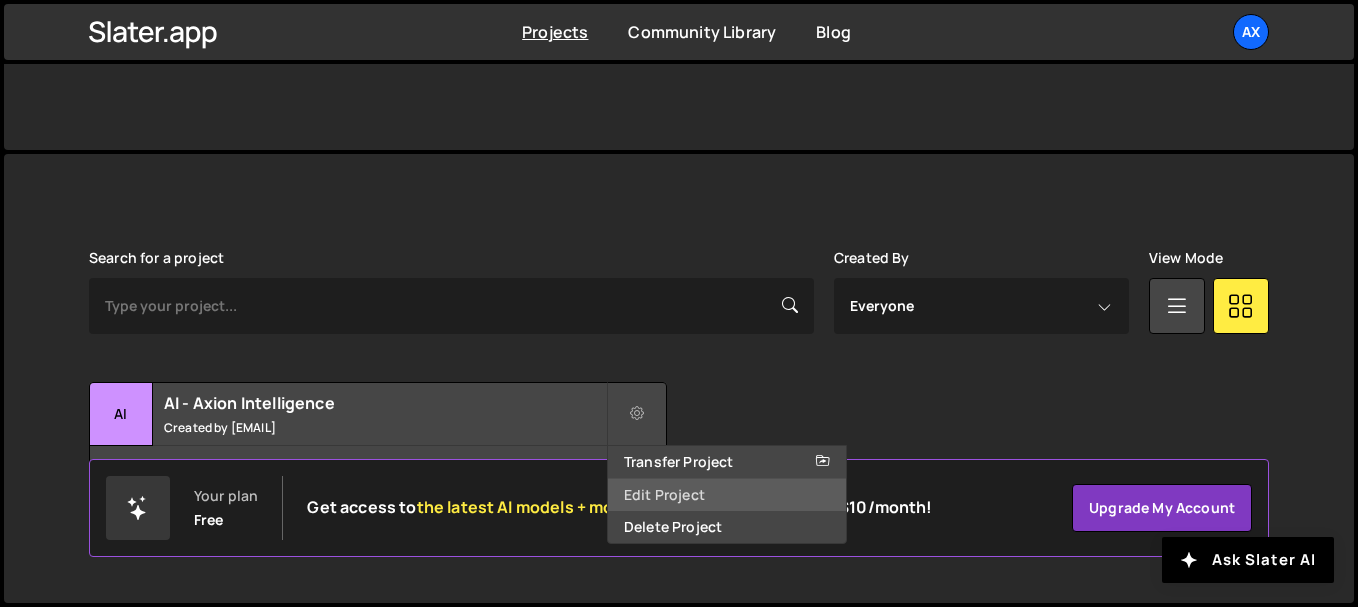 click on "Edit Project" at bounding box center [727, 495] 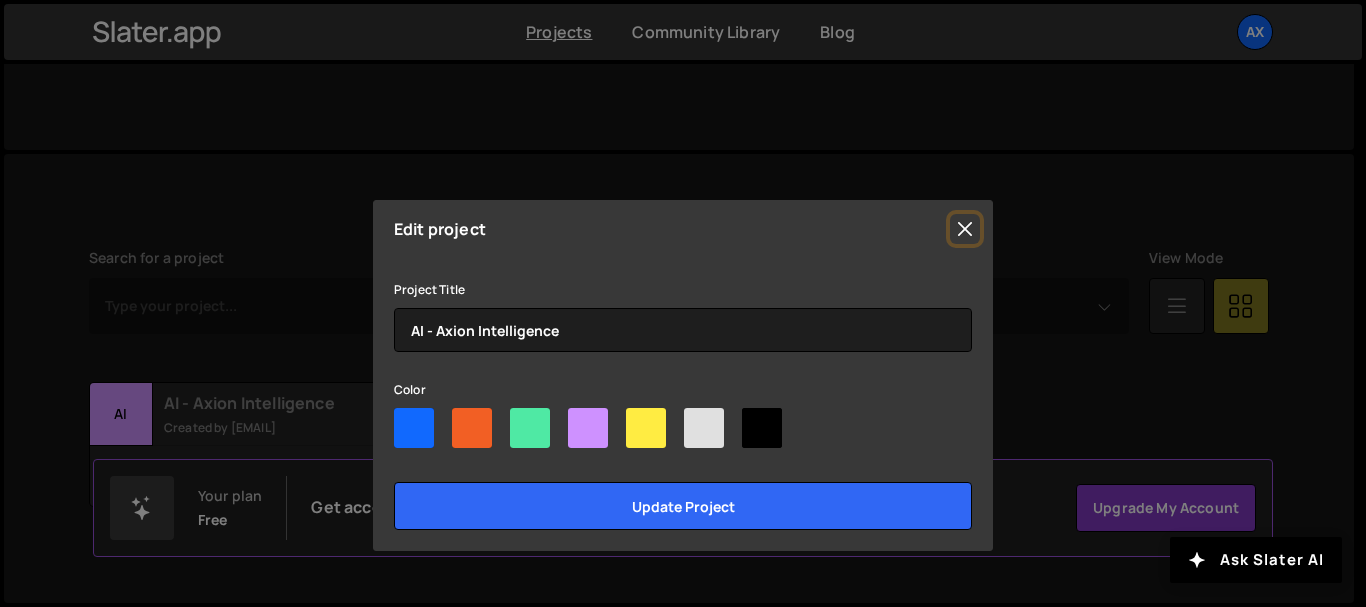 click at bounding box center (965, 229) 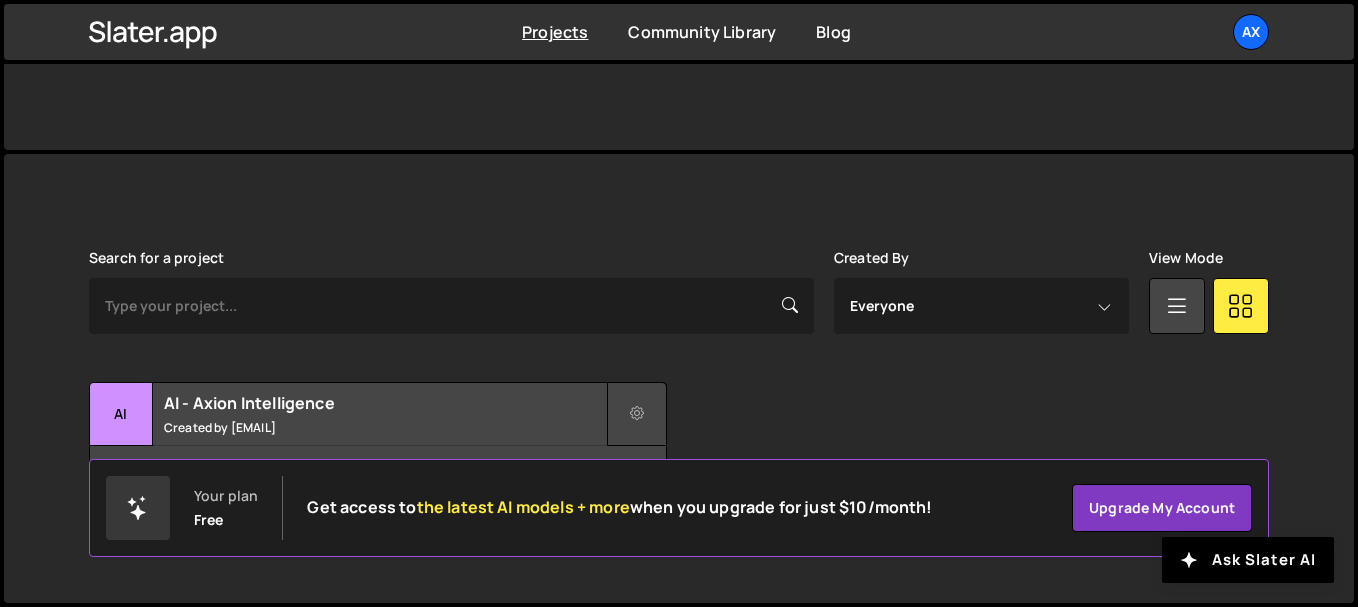 click at bounding box center (637, 414) 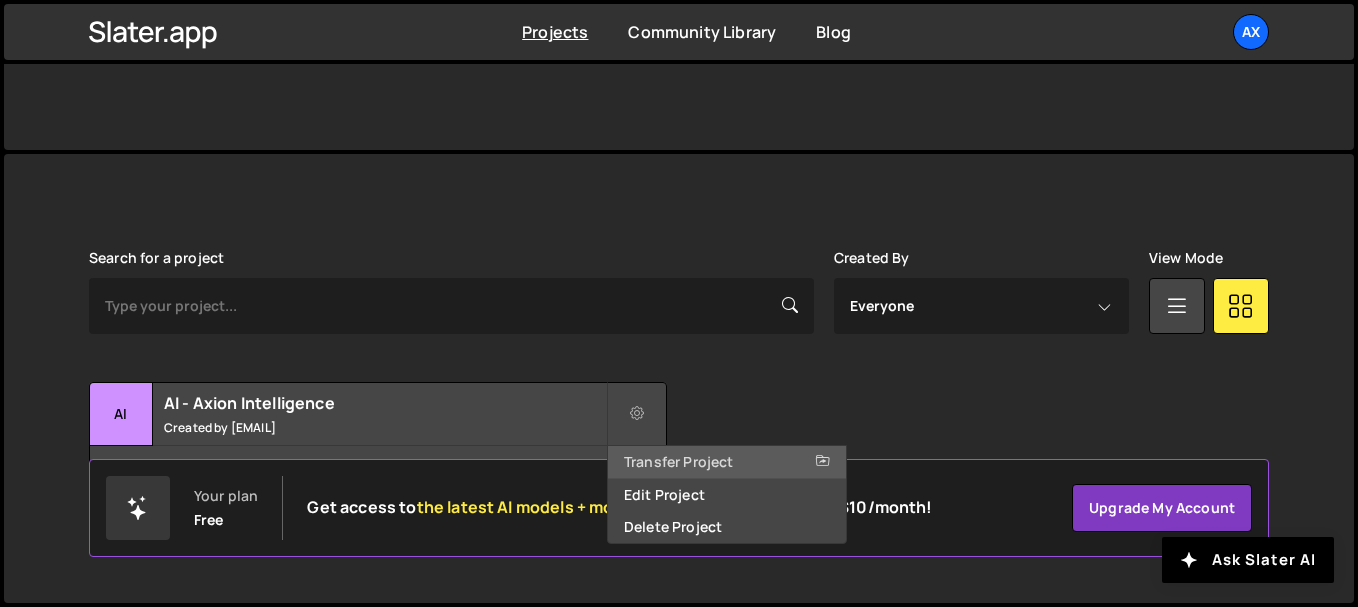 click on "Transfer Project" at bounding box center (727, 462) 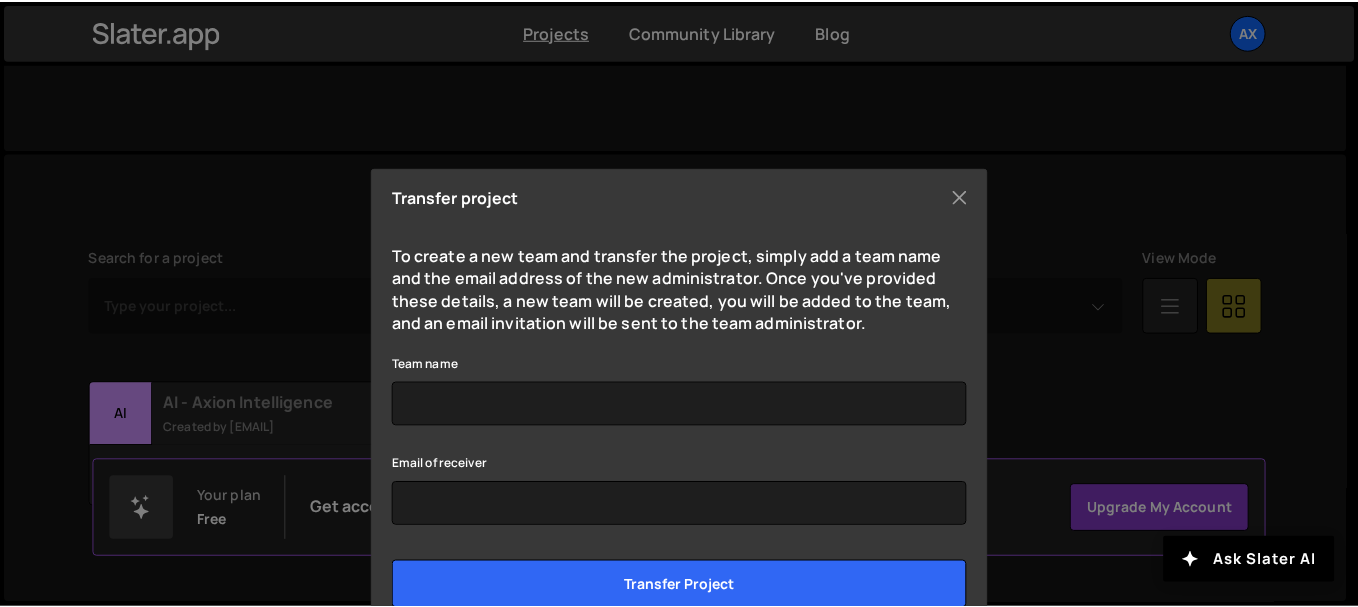 scroll, scrollTop: 83, scrollLeft: 0, axis: vertical 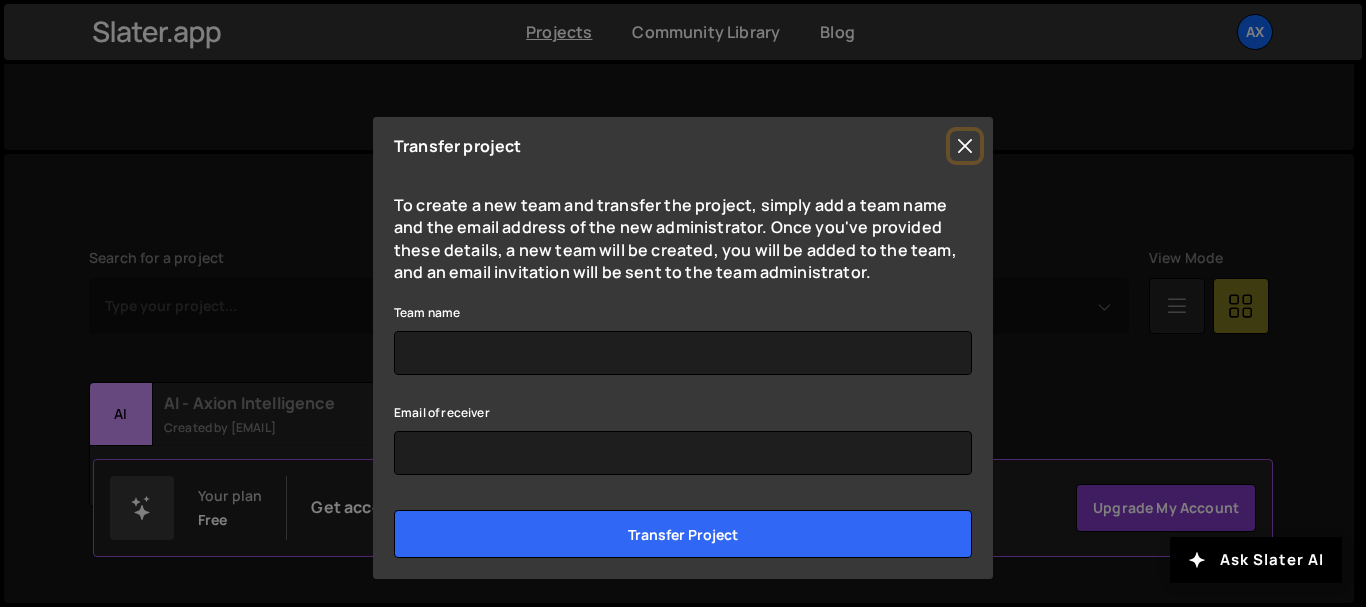 click at bounding box center [965, 146] 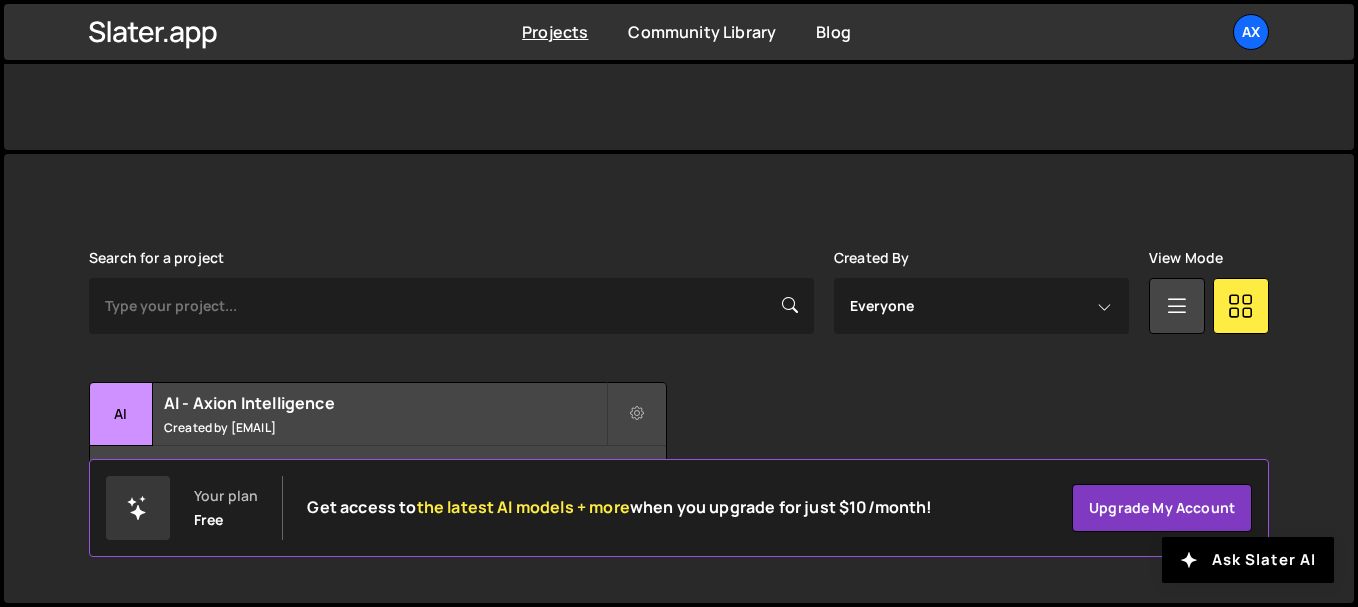 click on "Projects" at bounding box center [555, 32] 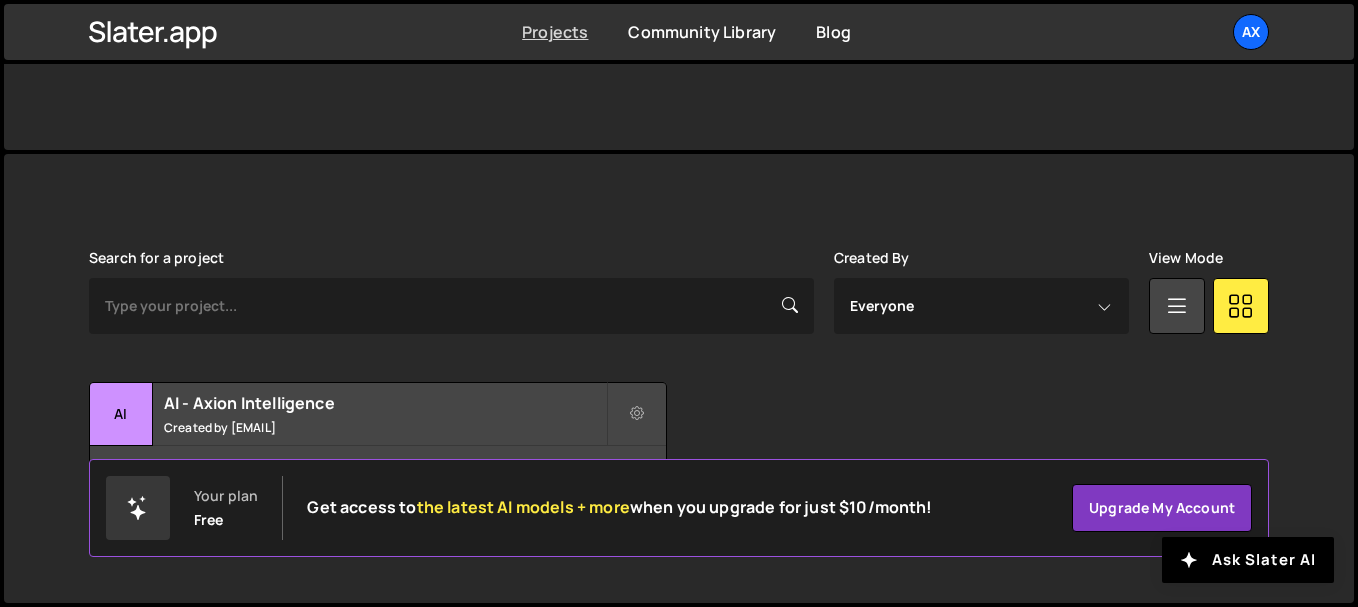 click on "Projects" at bounding box center (555, 32) 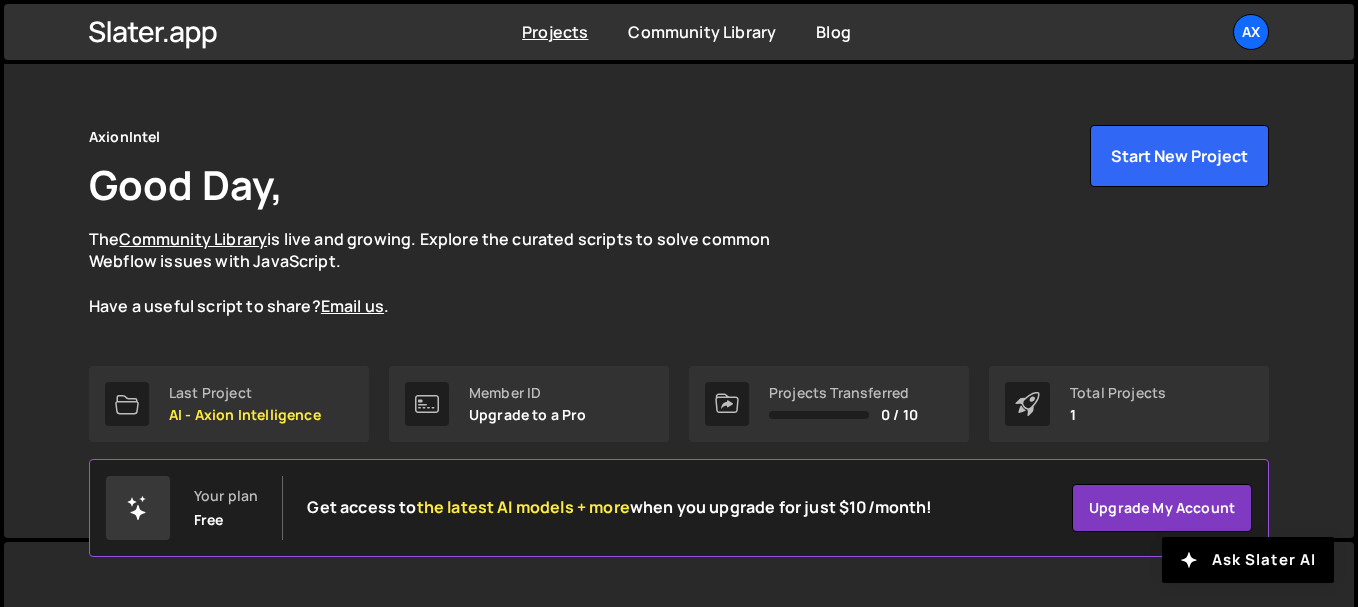 scroll, scrollTop: 0, scrollLeft: 0, axis: both 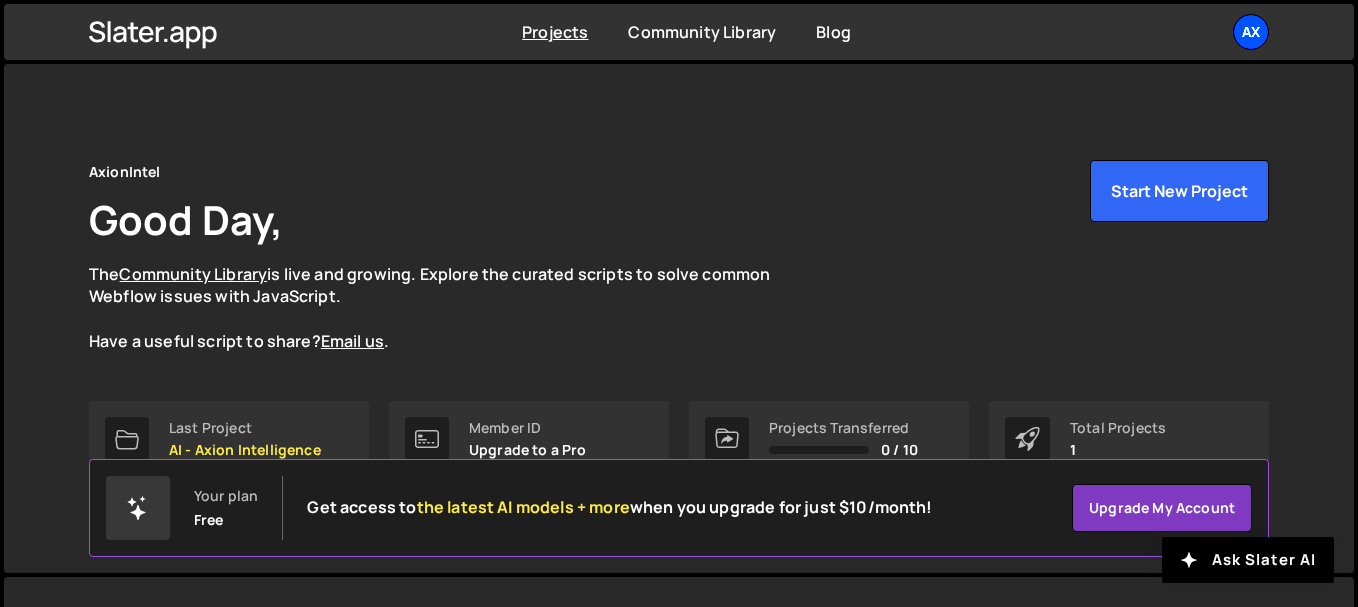 click on "Ax" at bounding box center [1251, 32] 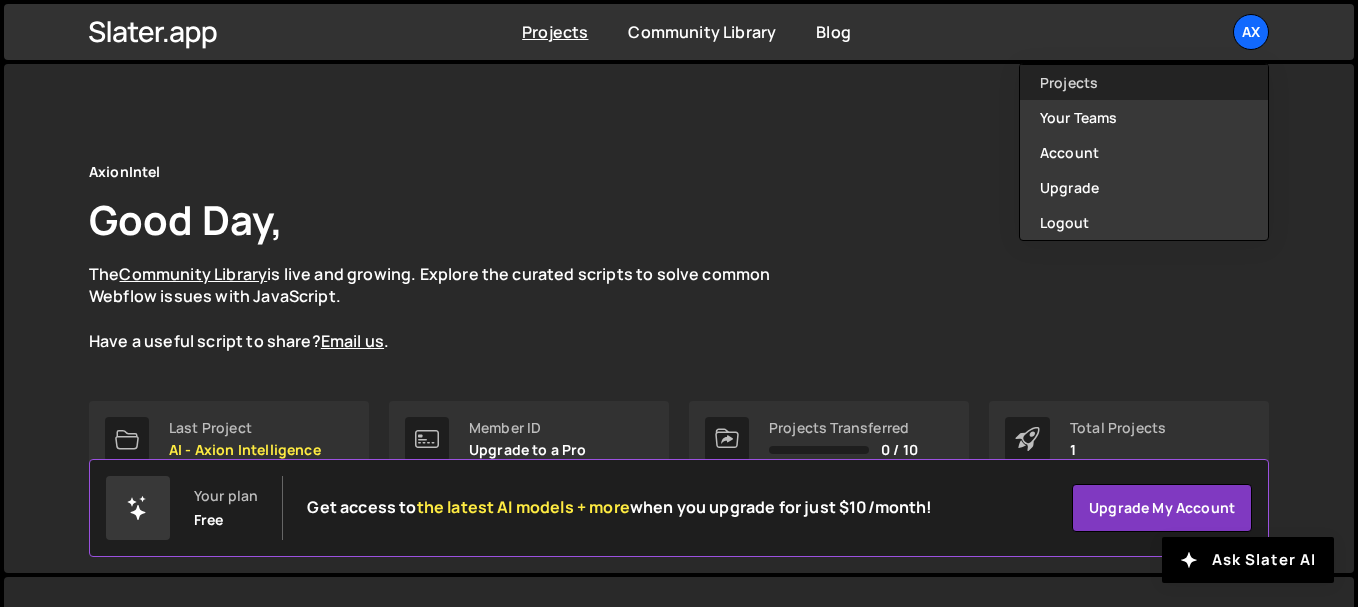 click on "Projects" at bounding box center [1144, 82] 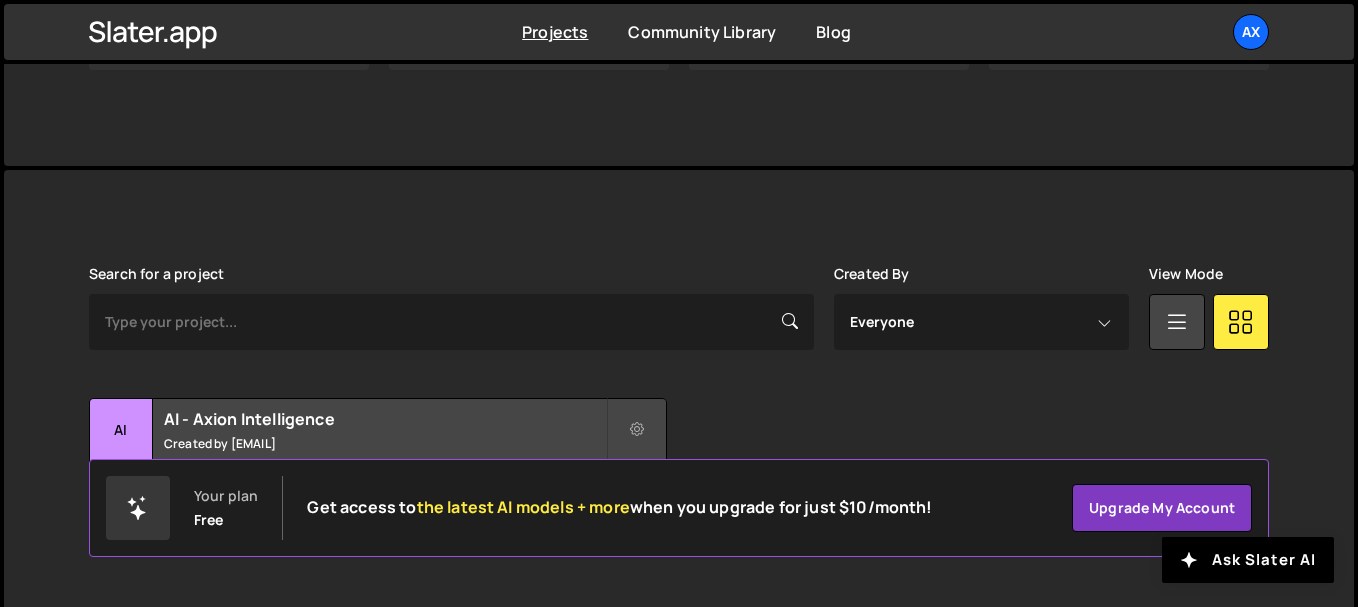 scroll, scrollTop: 423, scrollLeft: 0, axis: vertical 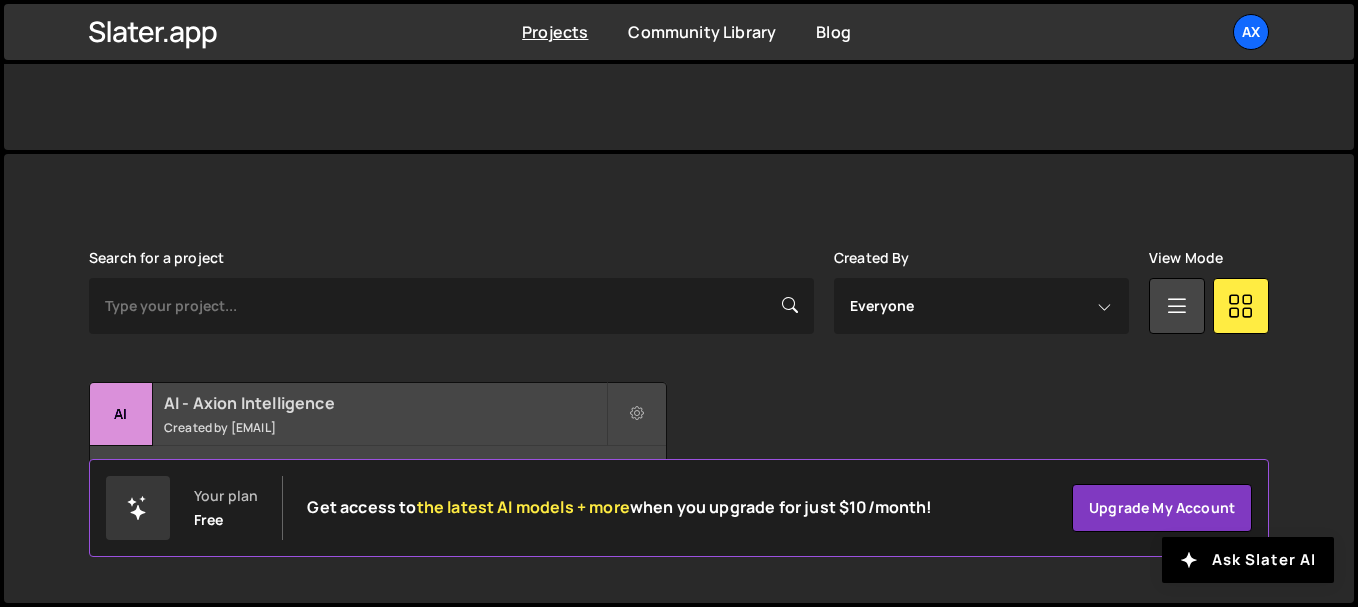 click on "AI - Axion Intelligence
Created by seth369ai@gmail.com" at bounding box center (378, 414) 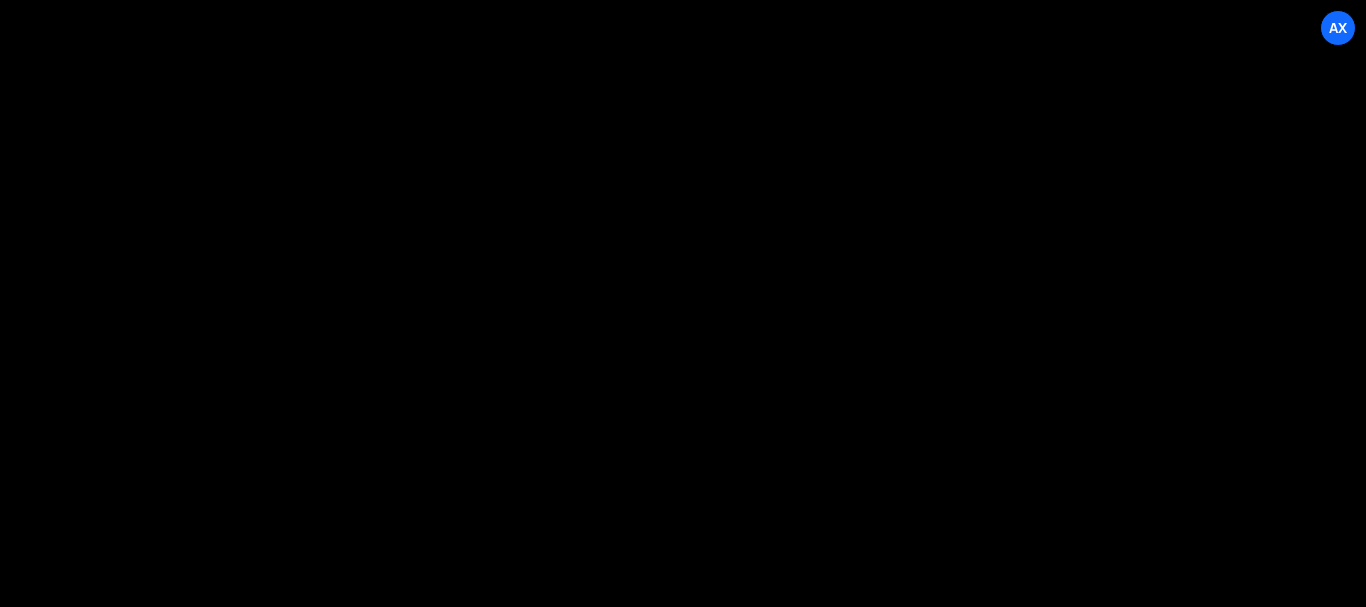 scroll, scrollTop: 0, scrollLeft: 0, axis: both 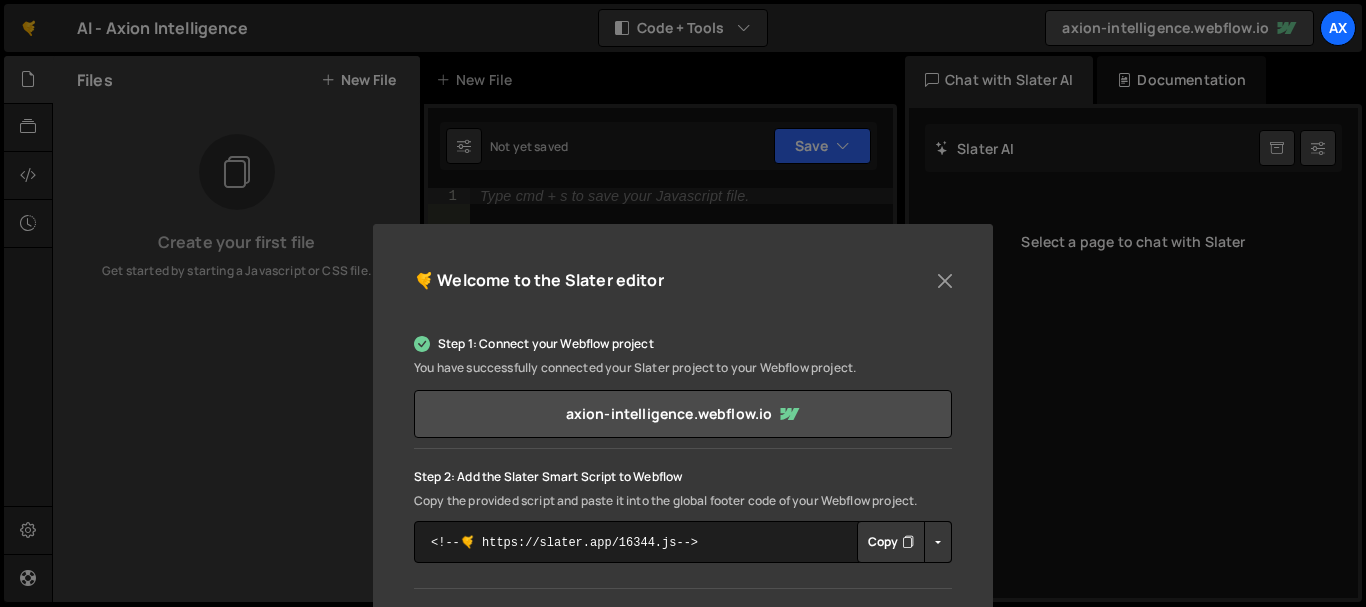 drag, startPoint x: 699, startPoint y: 245, endPoint x: 680, endPoint y: 173, distance: 74.46476 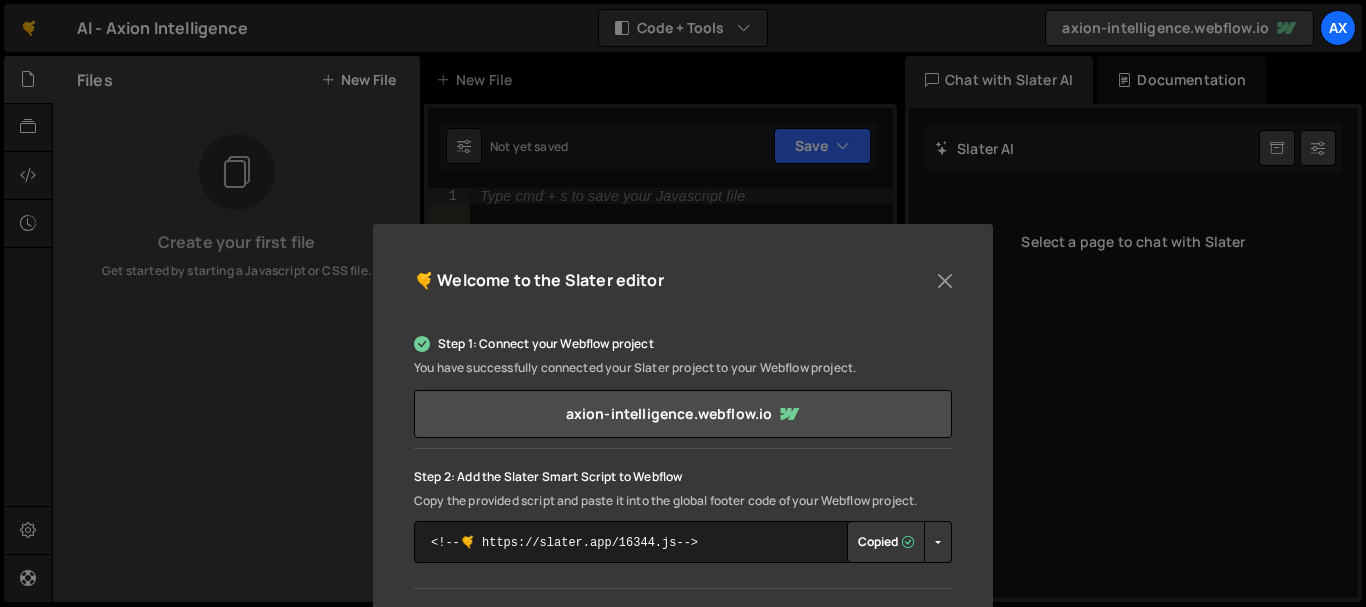 click at bounding box center (938, 542) 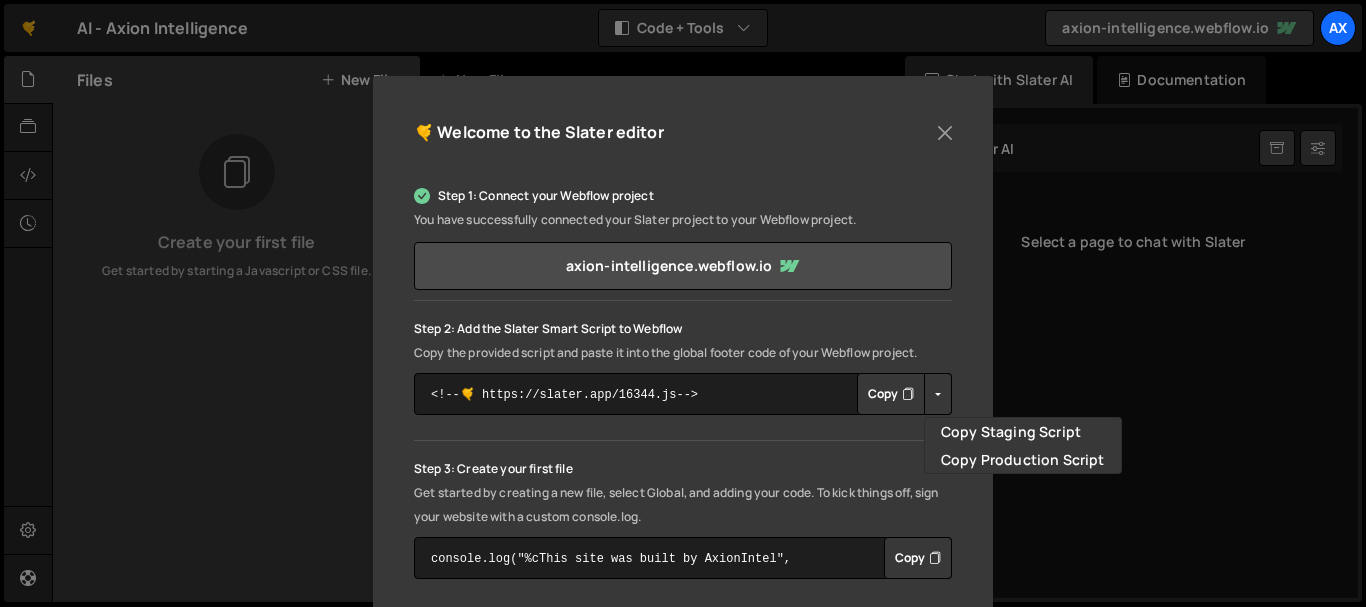 scroll, scrollTop: 200, scrollLeft: 0, axis: vertical 